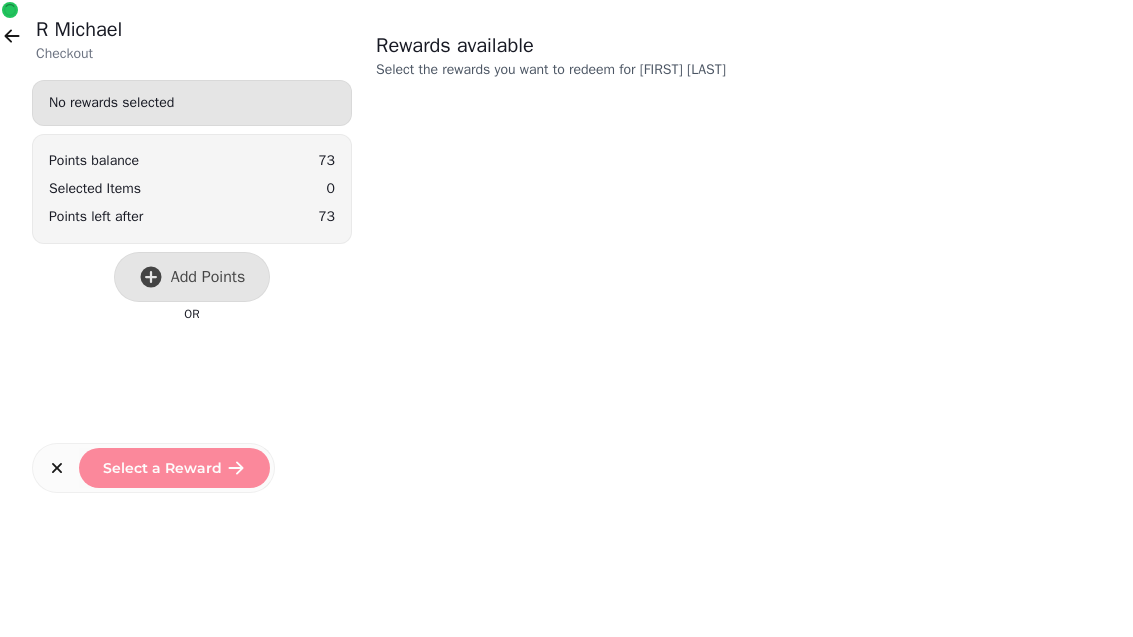 scroll, scrollTop: 0, scrollLeft: 0, axis: both 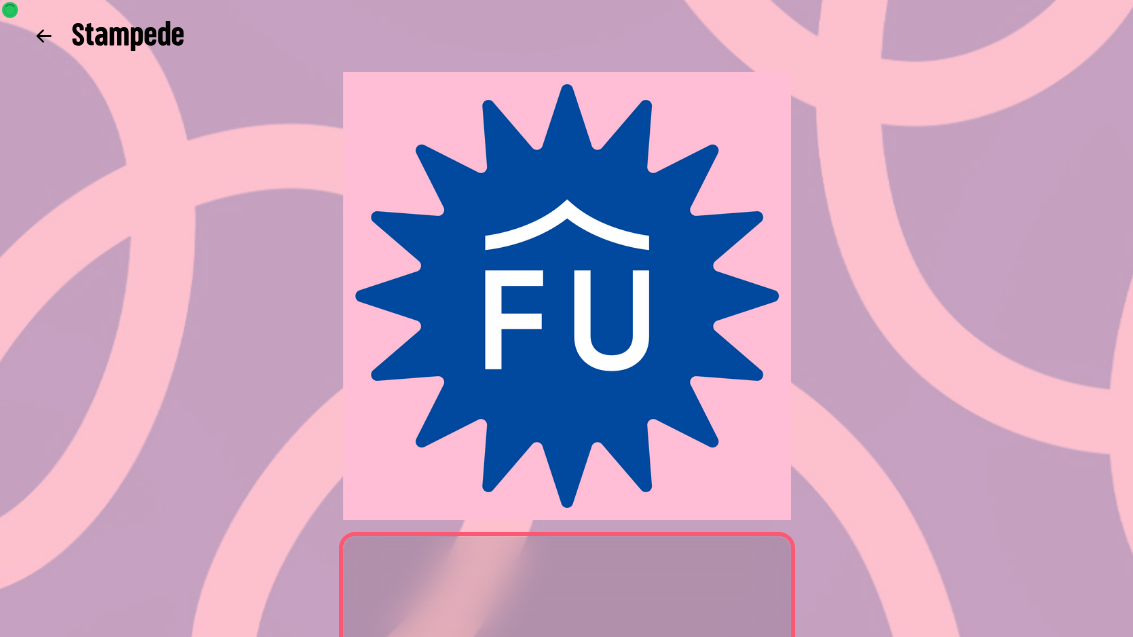 click at bounding box center (44, 36) 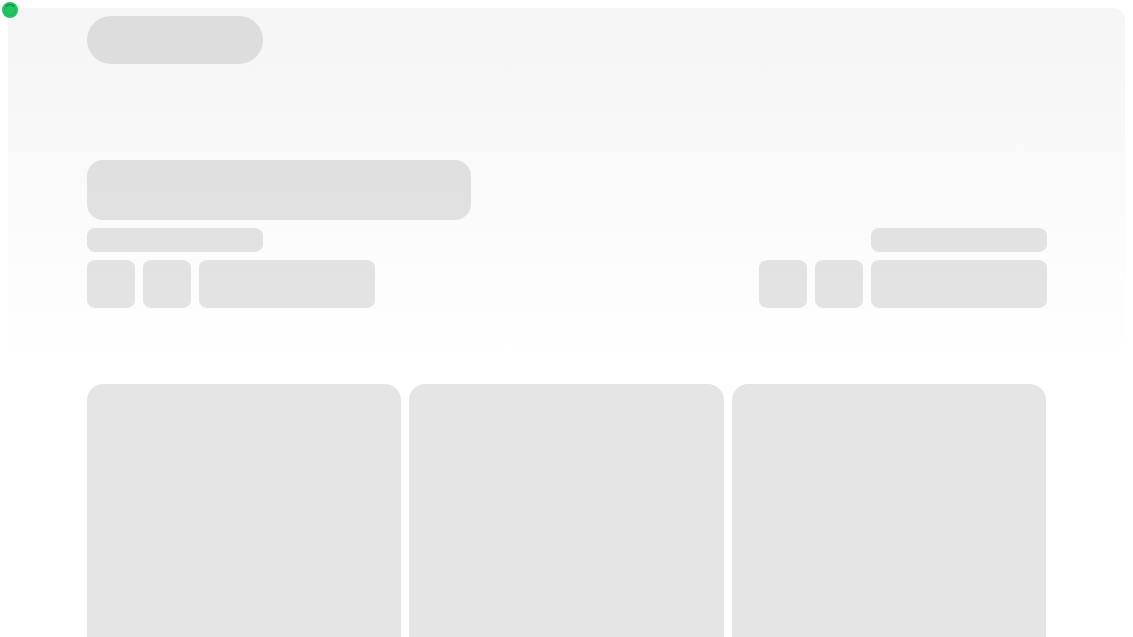 scroll, scrollTop: 0, scrollLeft: 0, axis: both 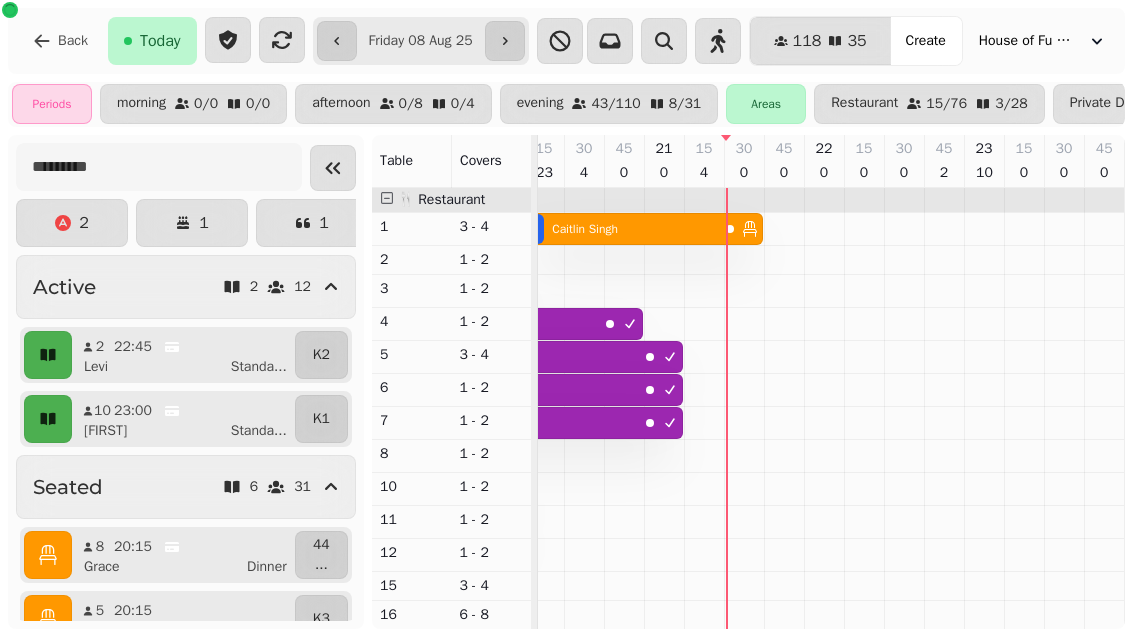 click at bounding box center [505, 41] 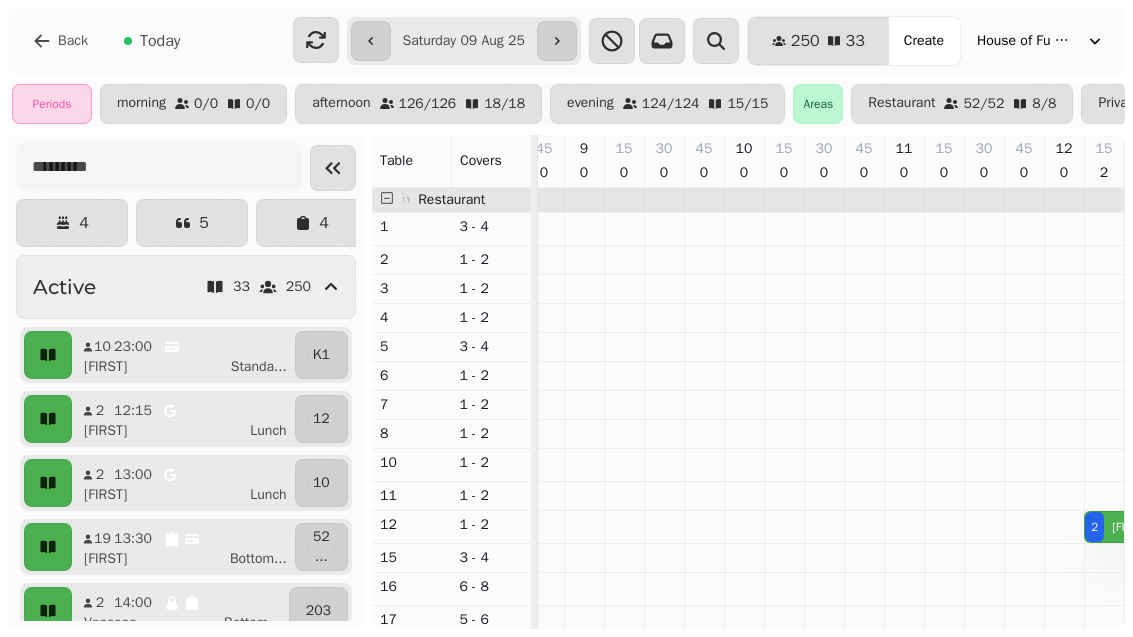 scroll, scrollTop: 0, scrollLeft: 3254, axis: horizontal 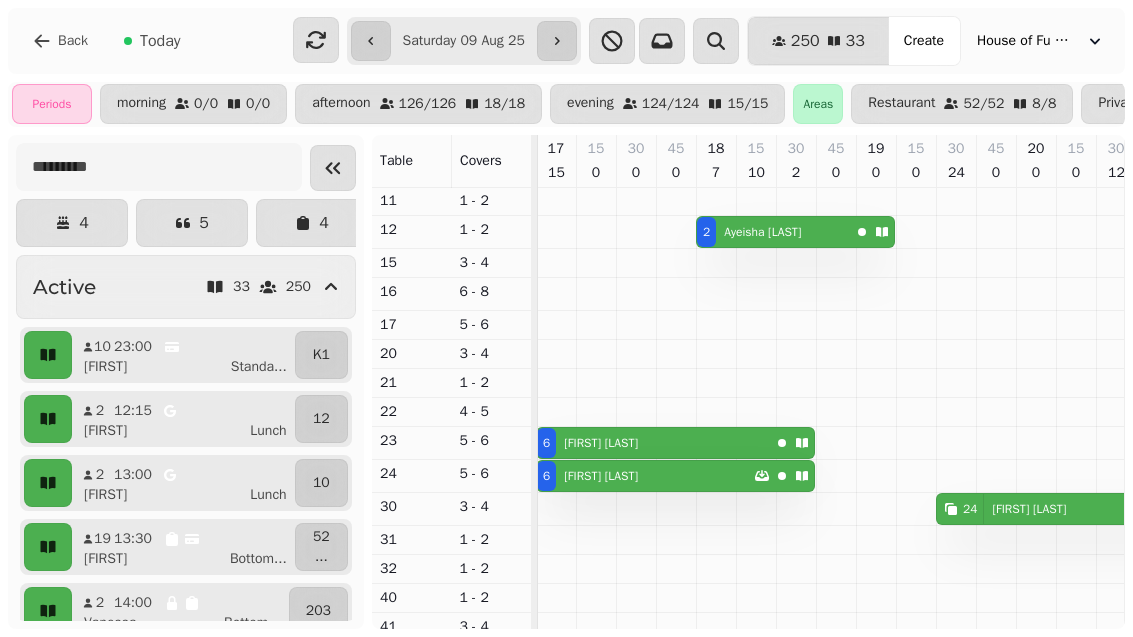 click on "**********" at bounding box center [566, 41] 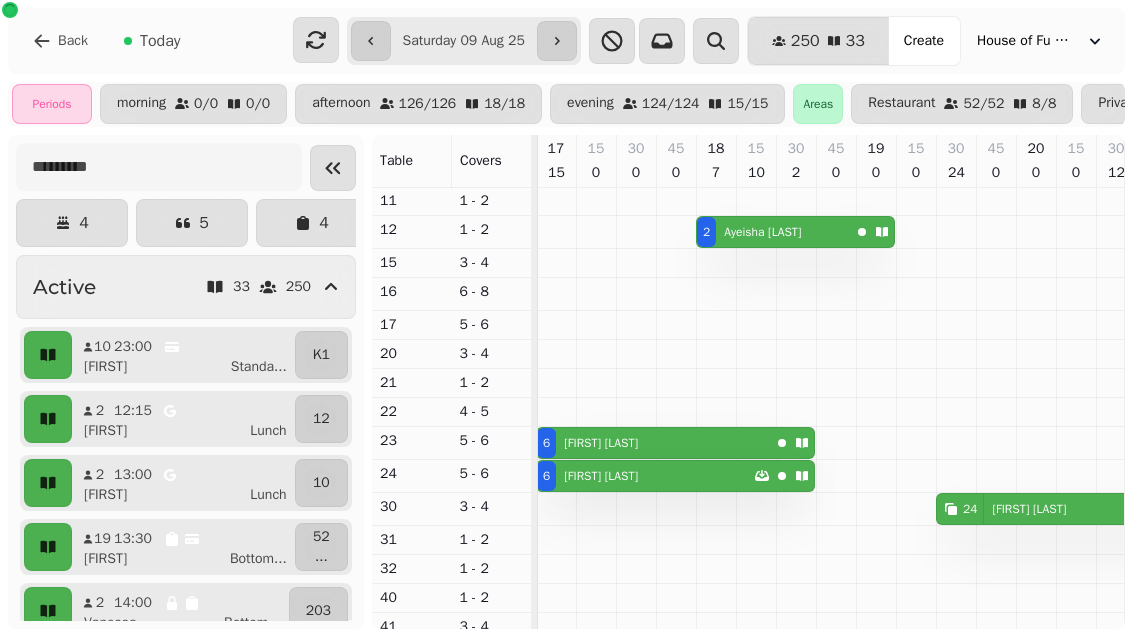 click on "House of Fu Manchester" at bounding box center (1041, 41) 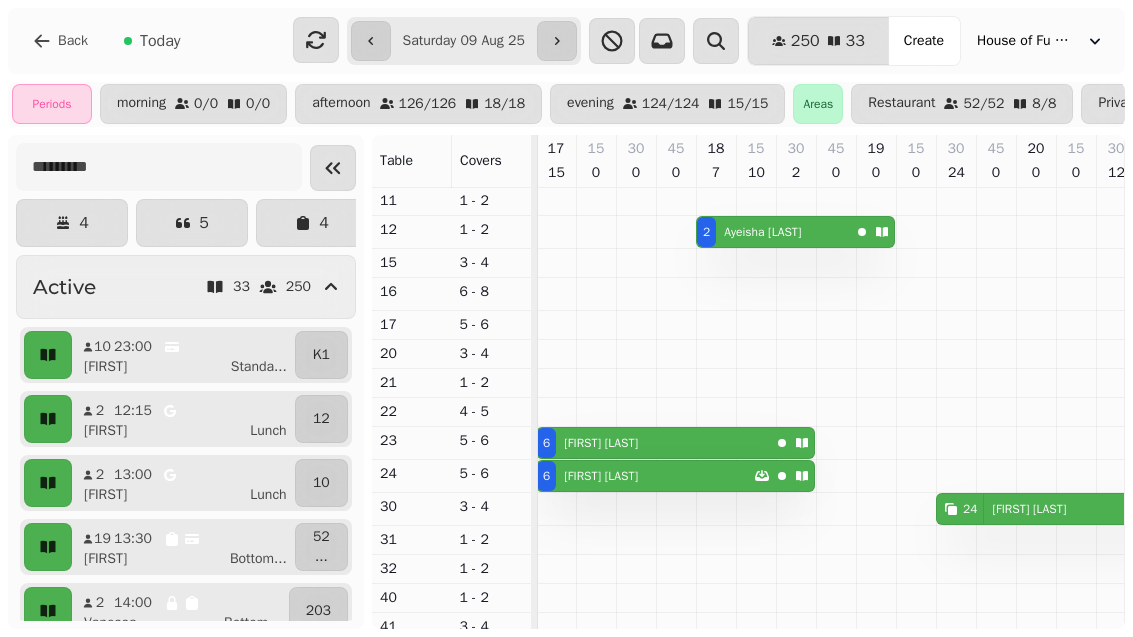 click 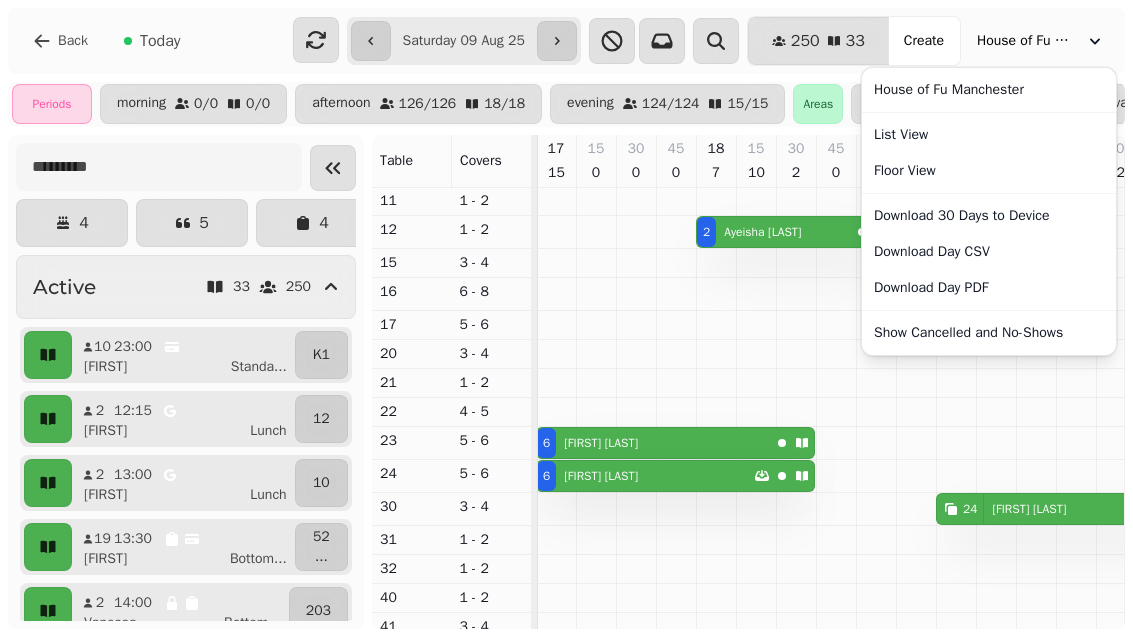 click on "House of Fu Manchester" at bounding box center (989, 90) 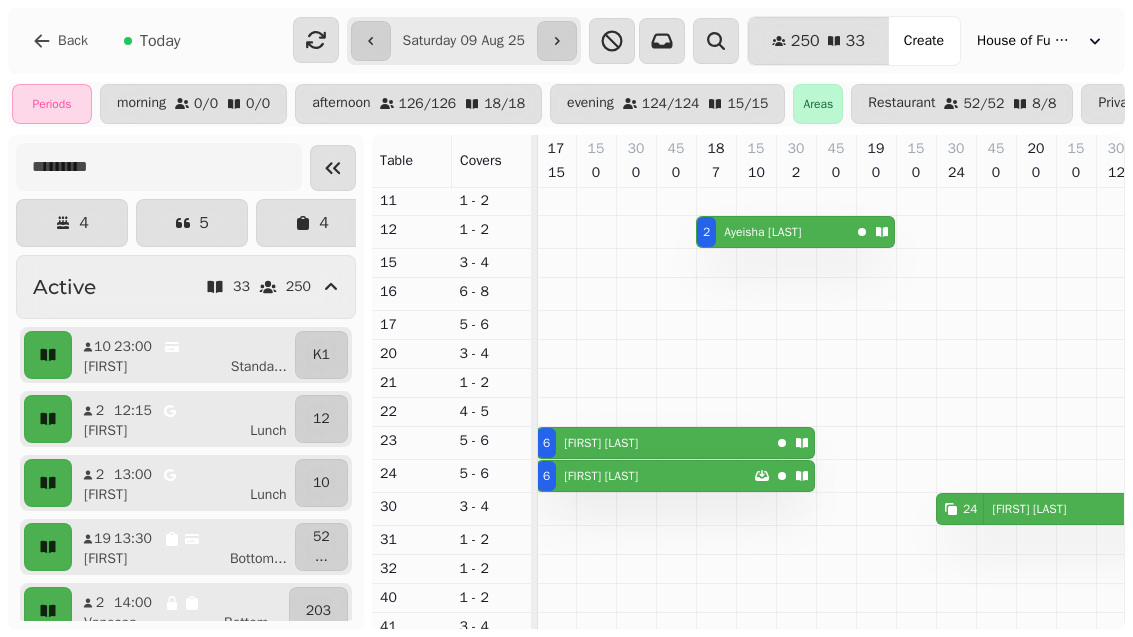 click on "Back" at bounding box center [73, 41] 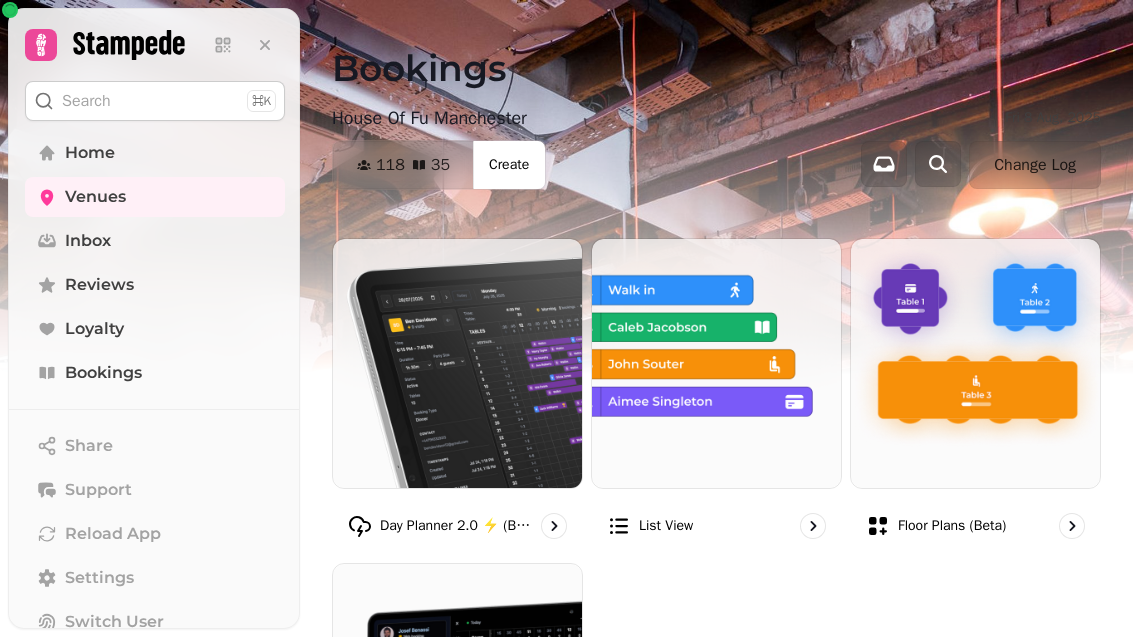 click on "Venues" at bounding box center (155, 197) 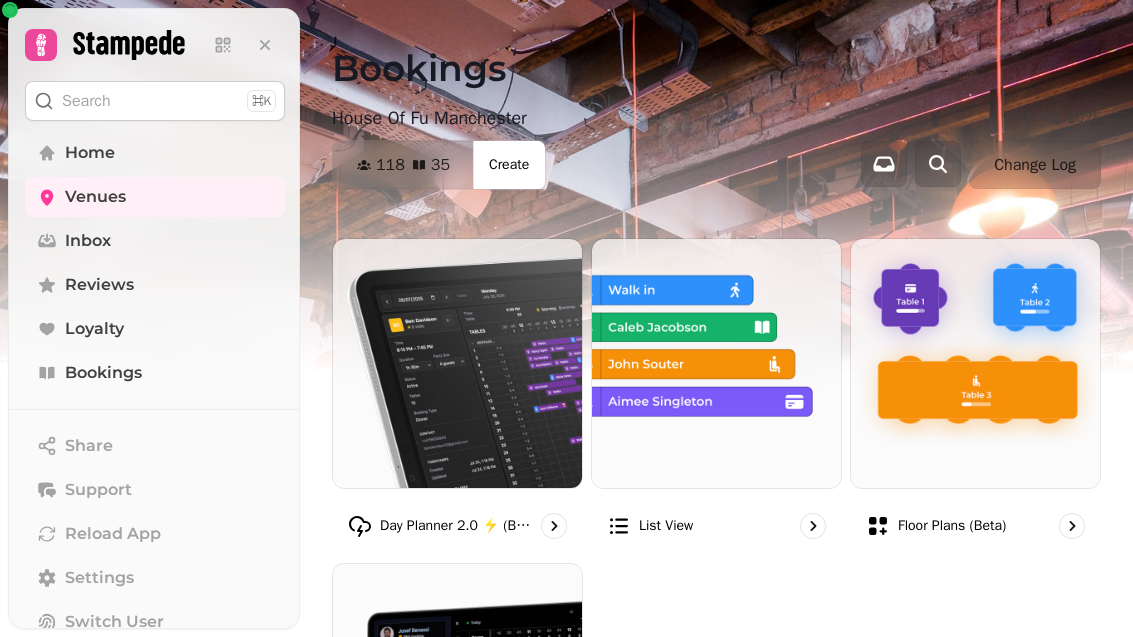 click on "Home" at bounding box center [90, 153] 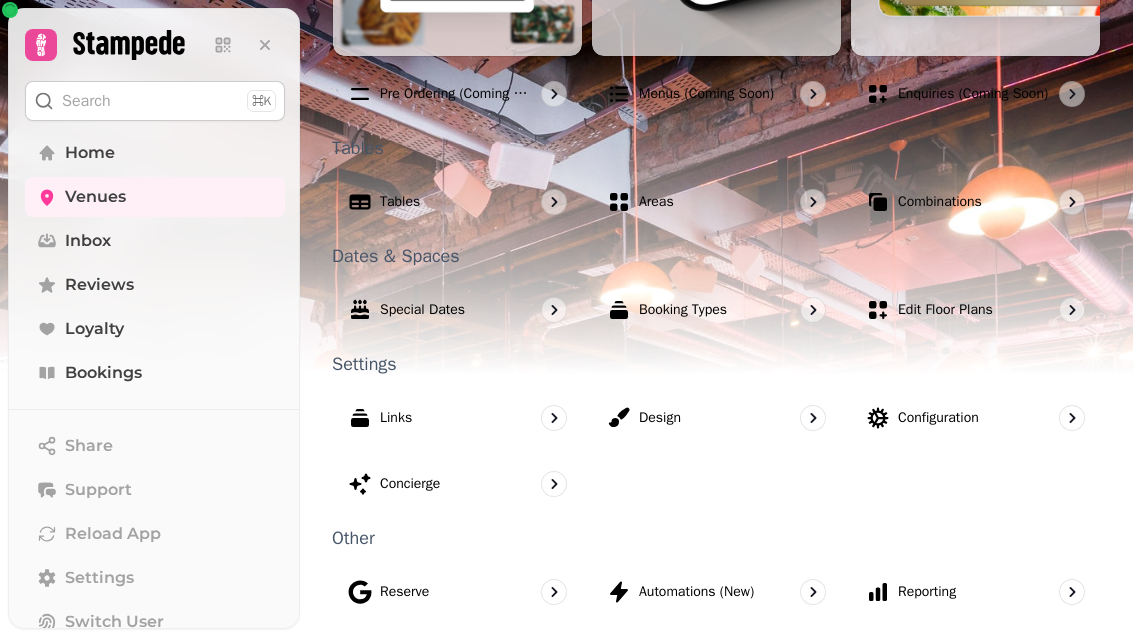 click on "Venues" at bounding box center (155, 197) 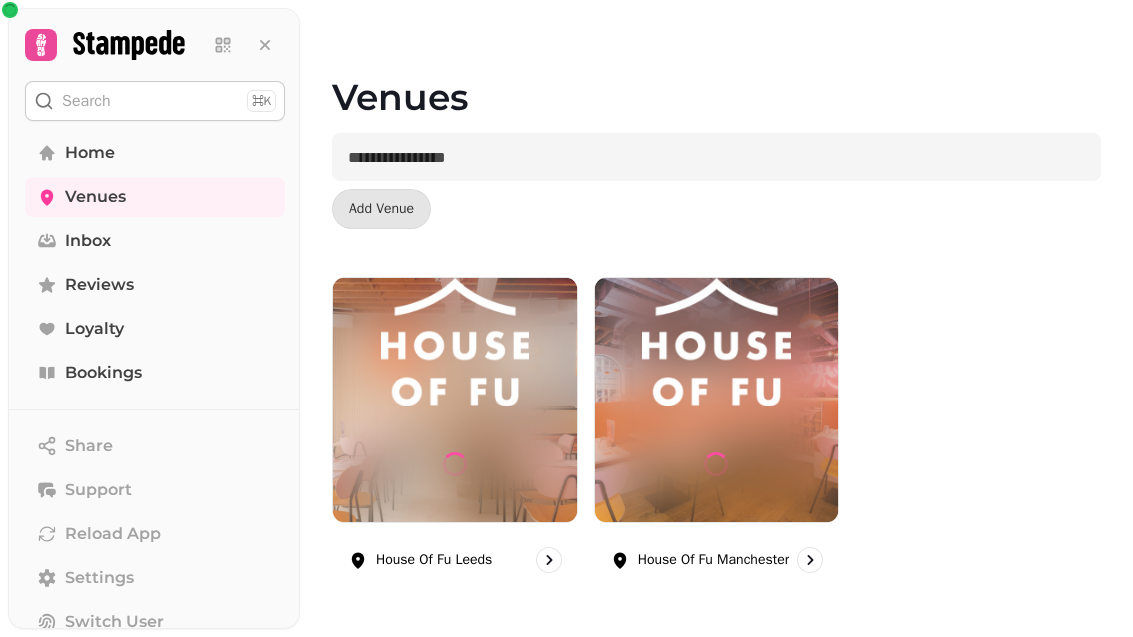 click at bounding box center [454, 342] 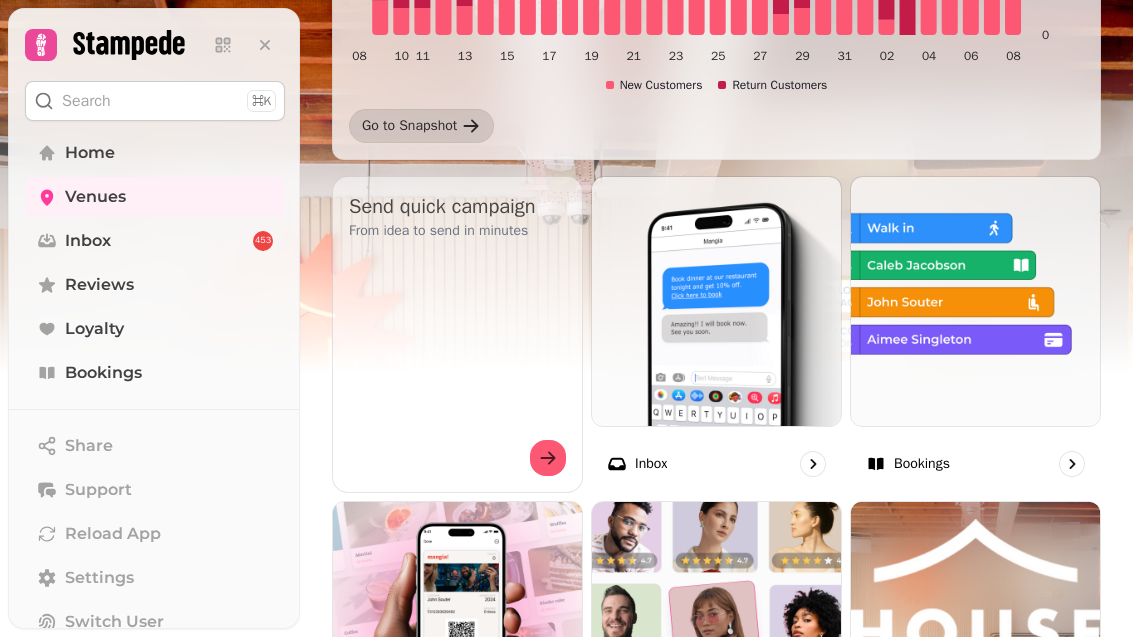 click at bounding box center [975, 301] 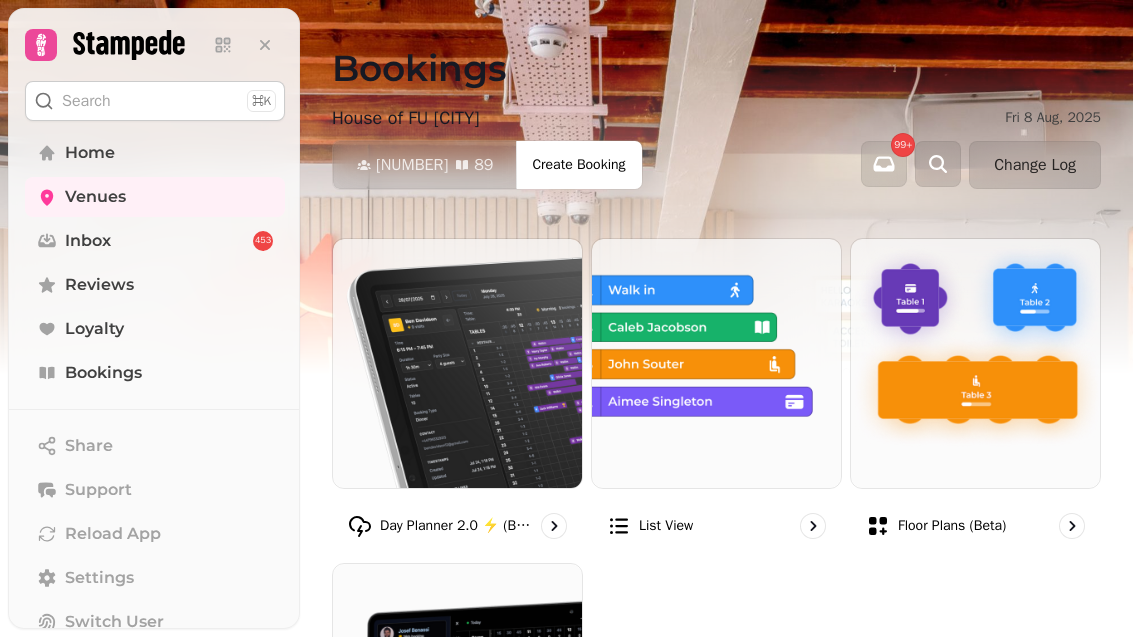 click at bounding box center (457, 363) 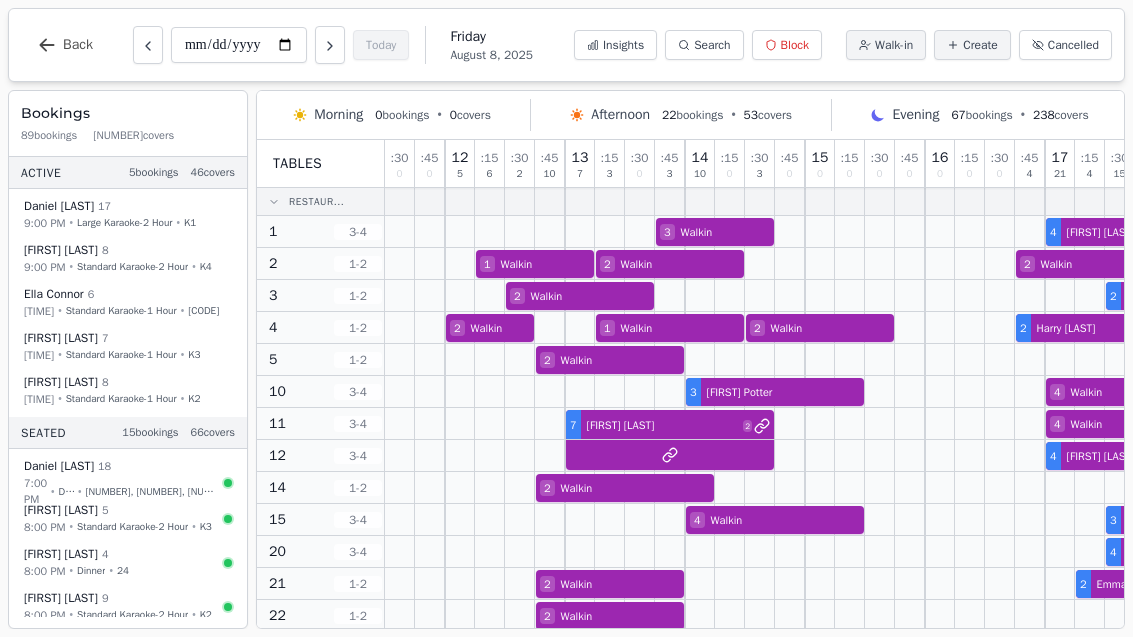 click at bounding box center (330, 45) 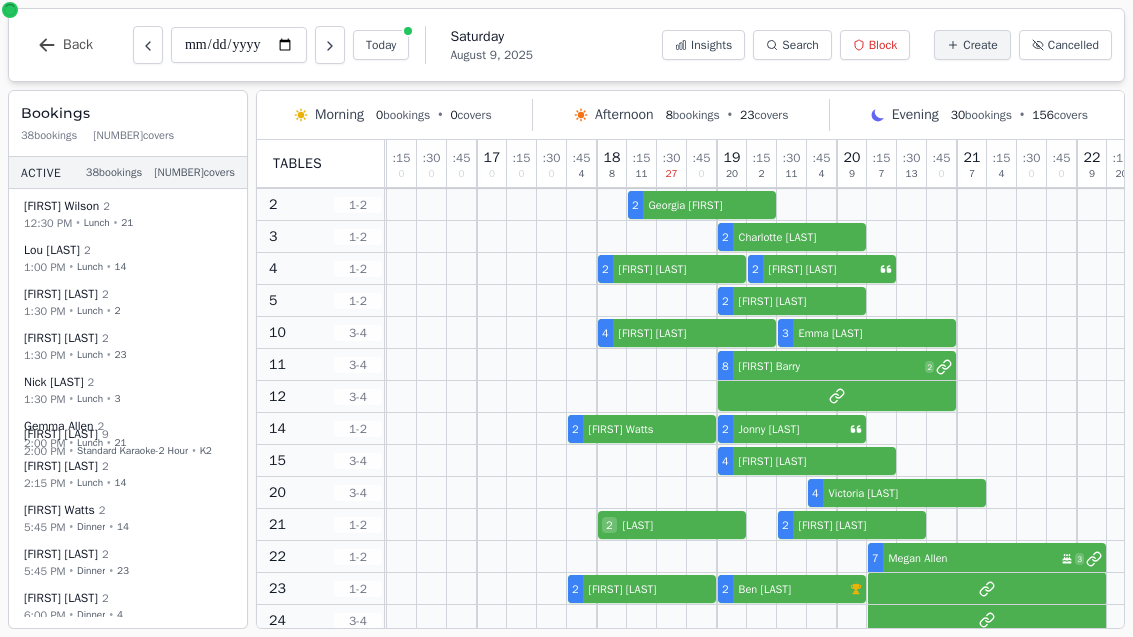 scroll, scrollTop: 59, scrollLeft: 1946, axis: both 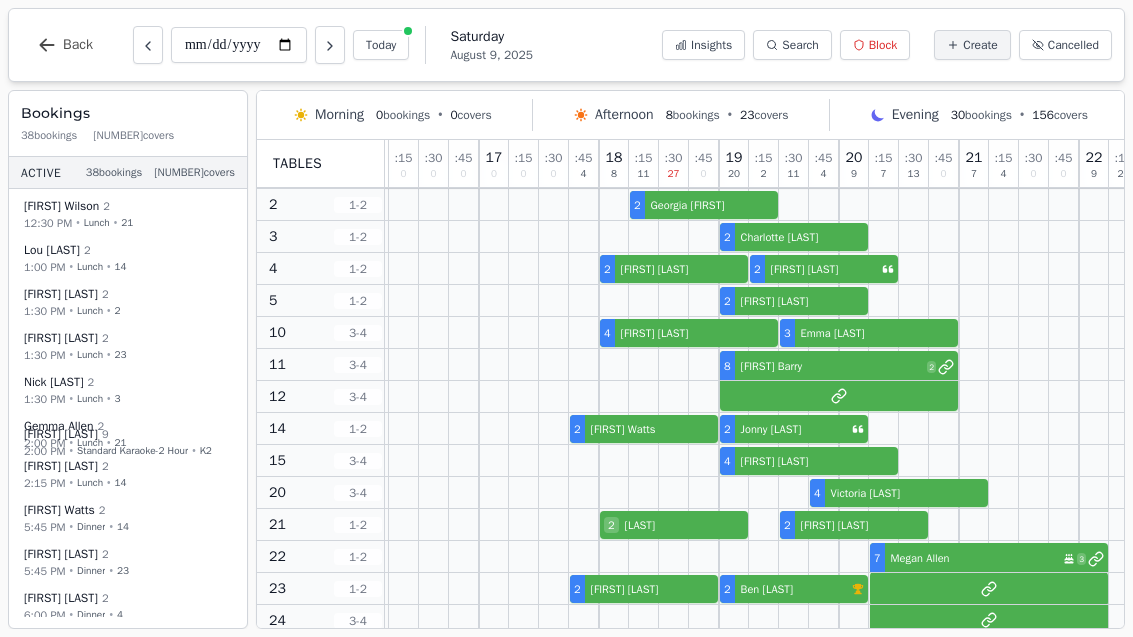 select on "****" 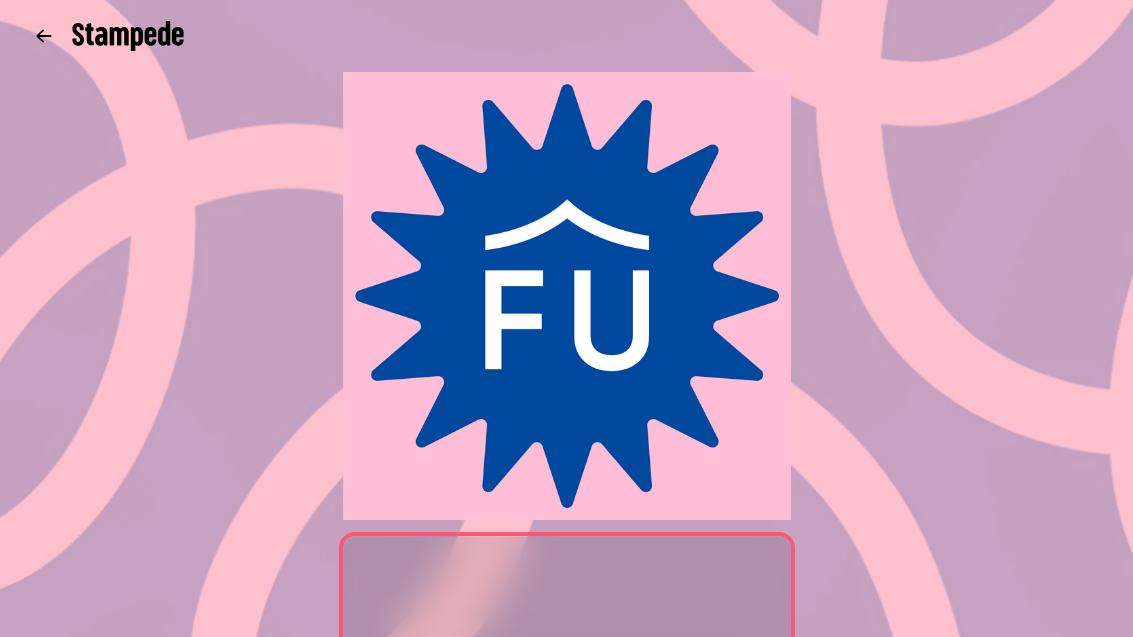scroll, scrollTop: 0, scrollLeft: 0, axis: both 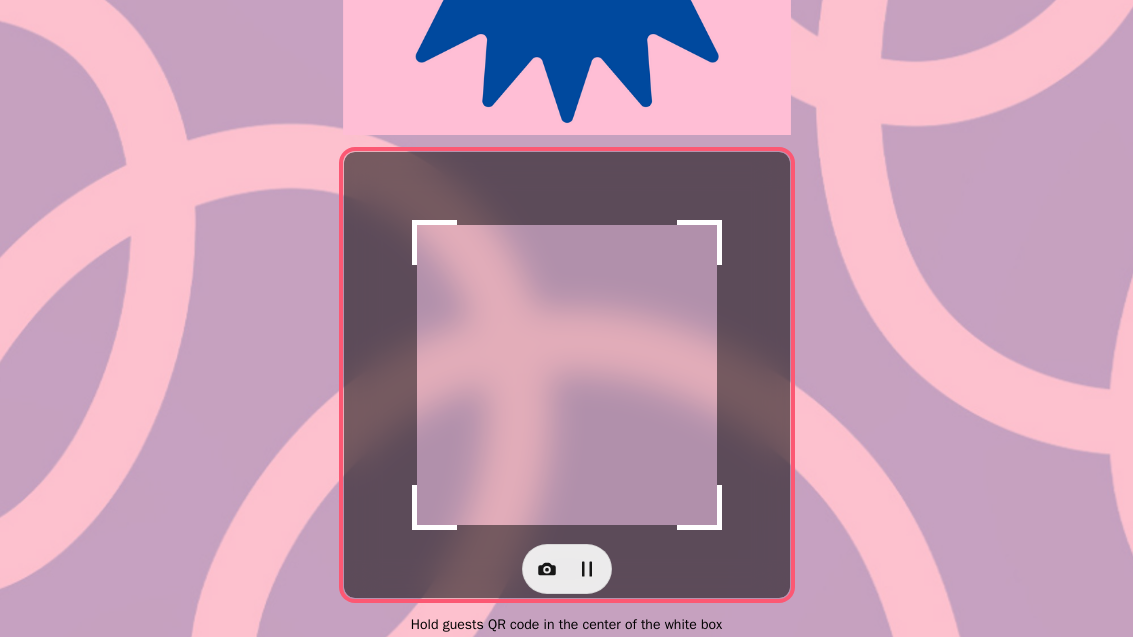 click at bounding box center [547, 569] 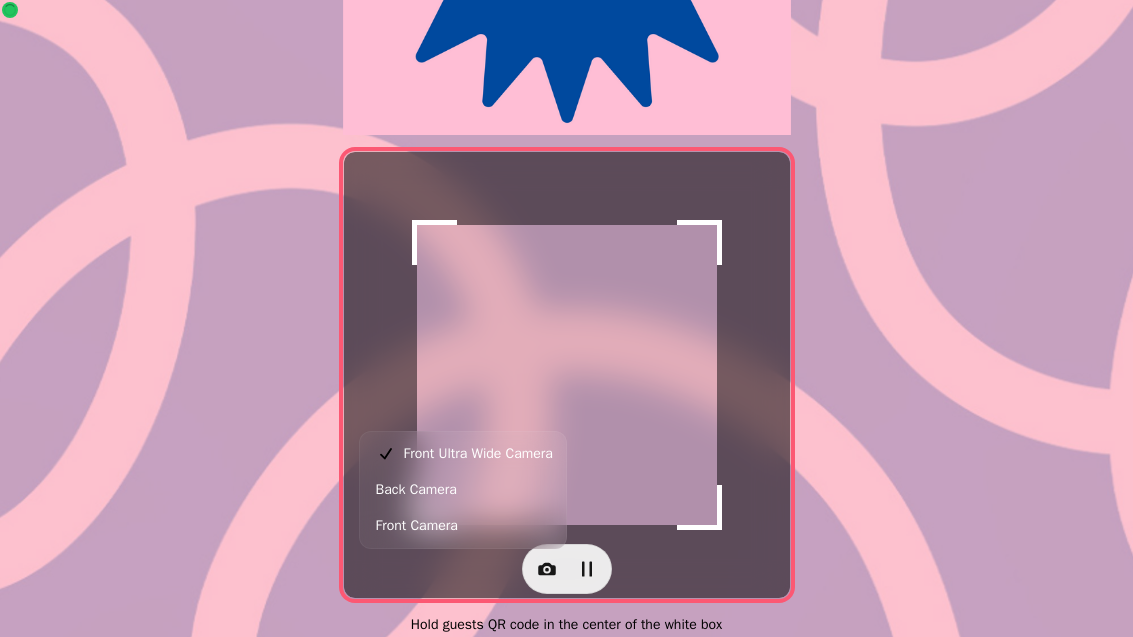 click on "Back Camera" at bounding box center [463, 490] 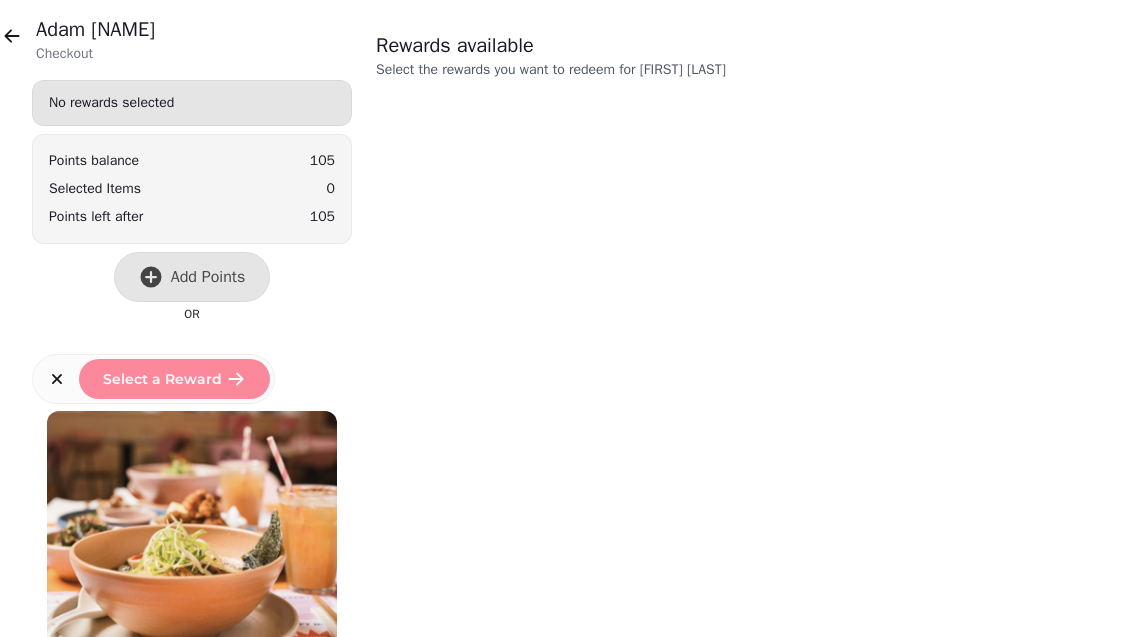 scroll, scrollTop: 0, scrollLeft: 0, axis: both 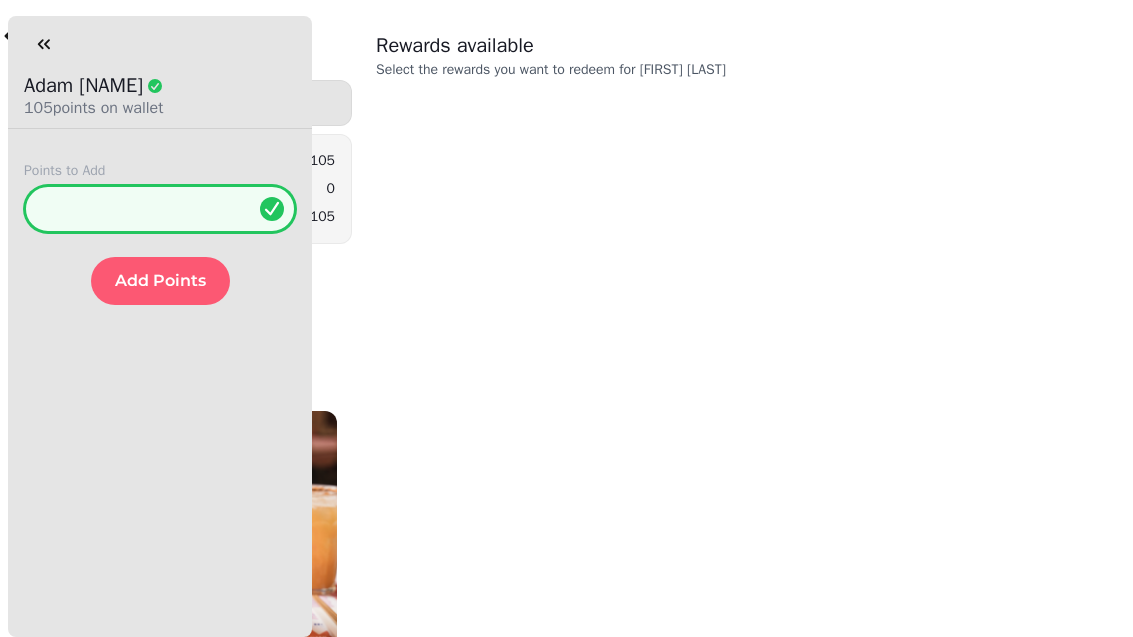 click on "*" at bounding box center [160, 209] 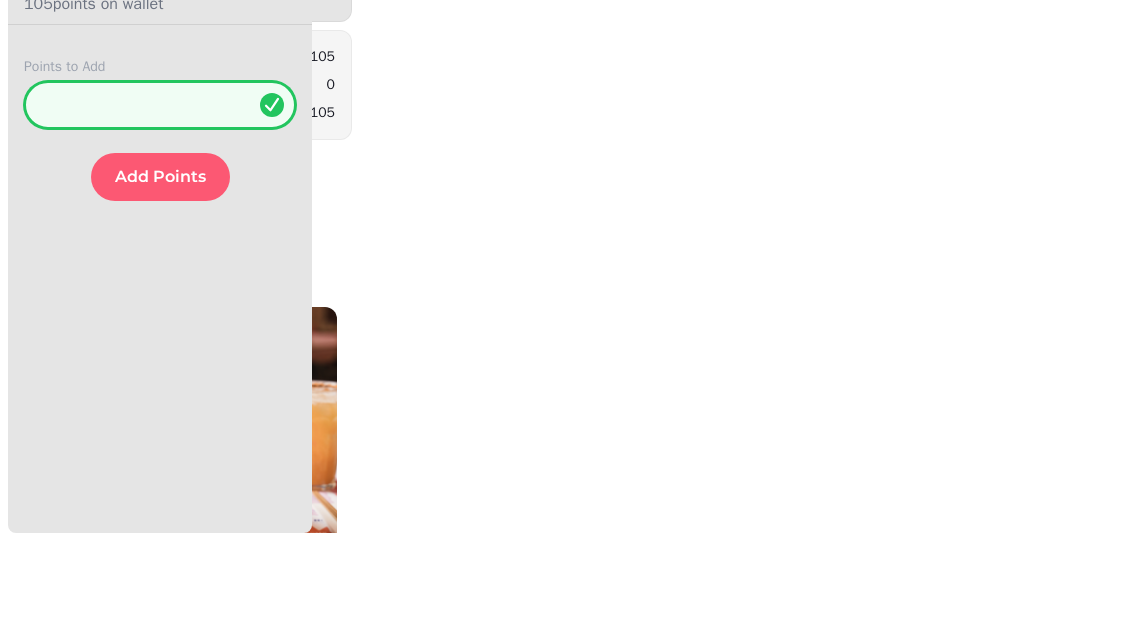 type on "***" 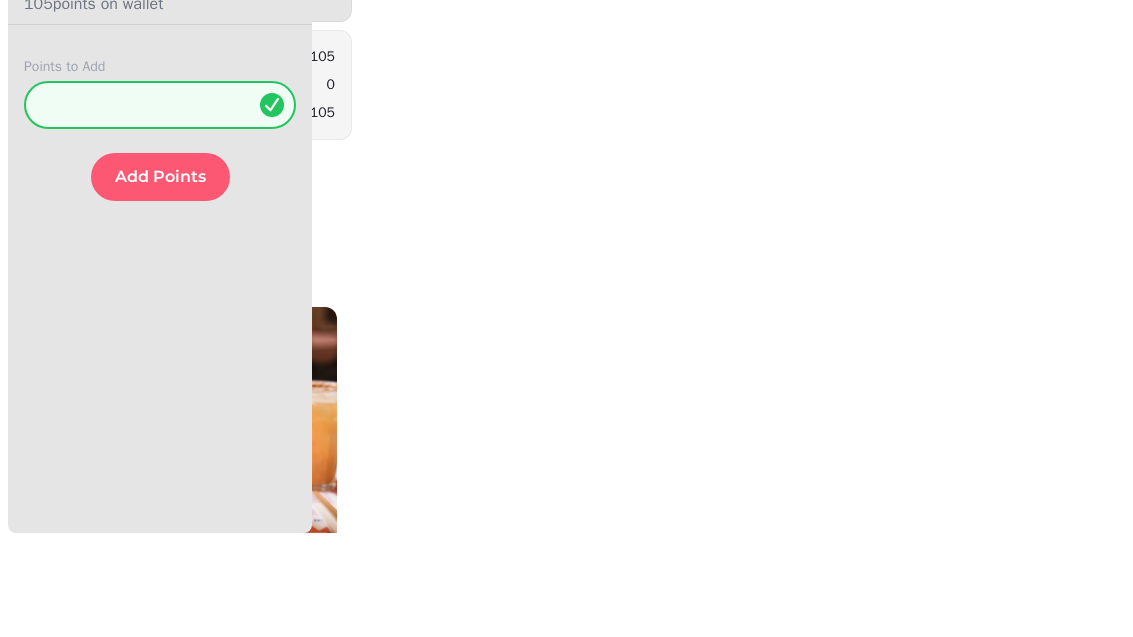 click on "Add Points" at bounding box center (160, 281) 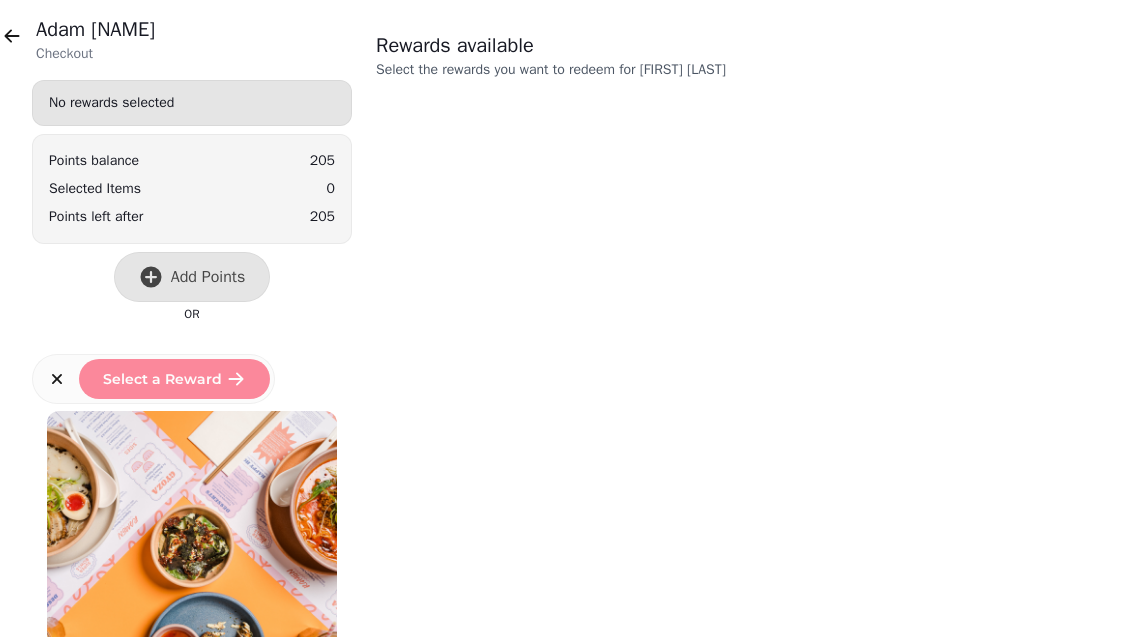 scroll, scrollTop: 0, scrollLeft: 0, axis: both 